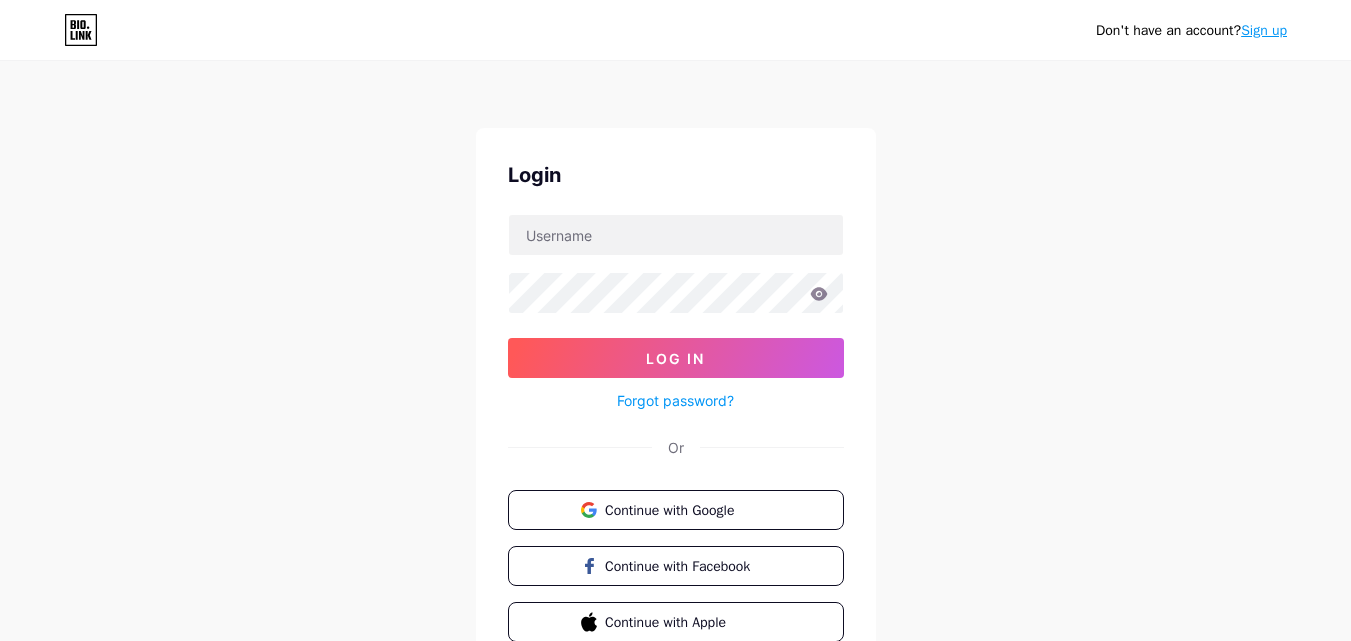 scroll, scrollTop: 0, scrollLeft: 0, axis: both 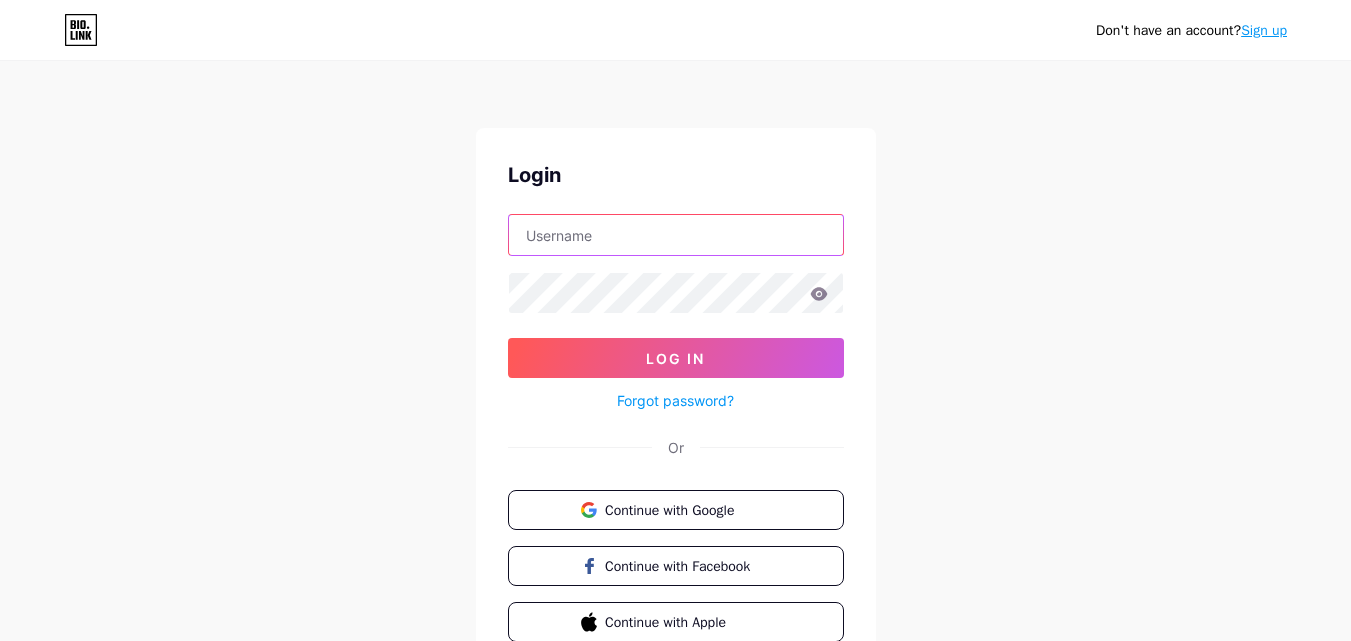 paste on "arqcoatings" 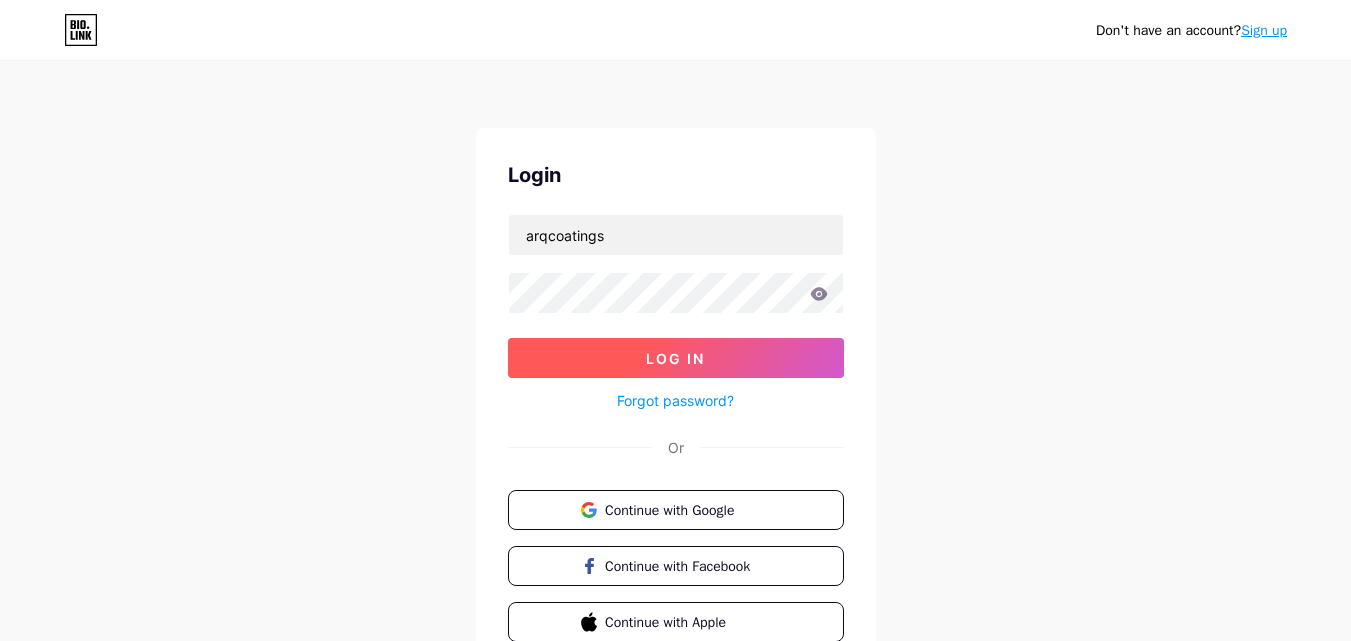 click on "Log In" at bounding box center (676, 358) 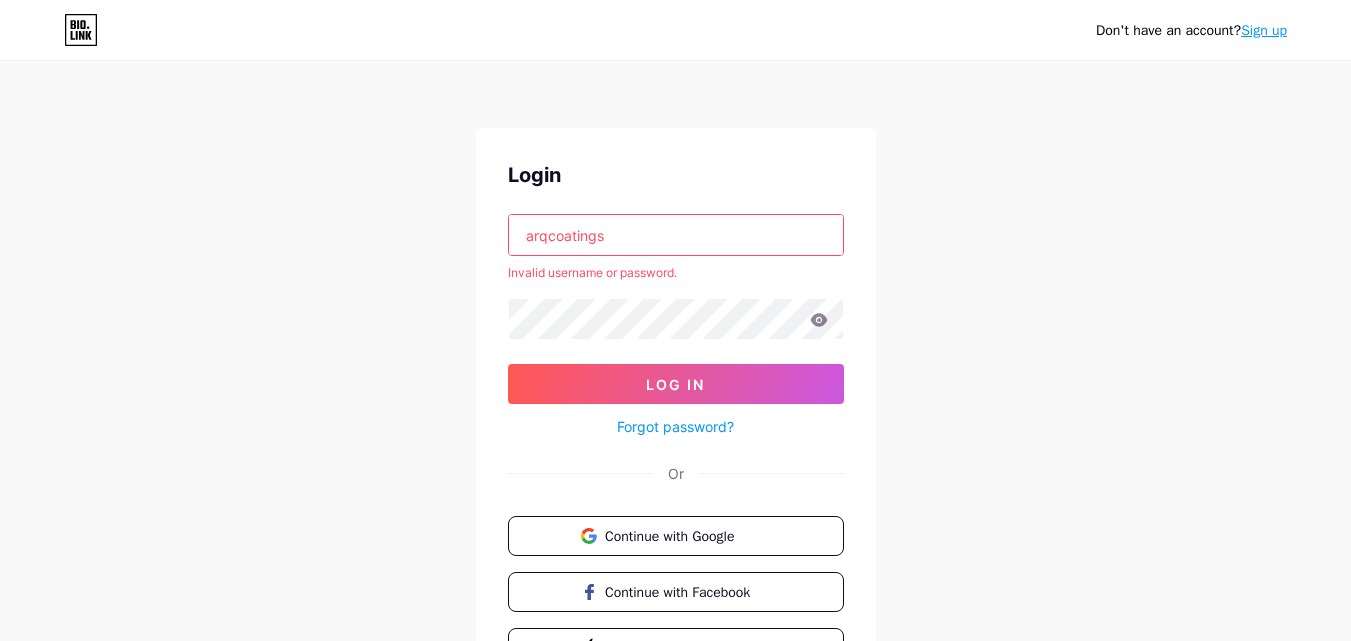 click on "arqcoatings" at bounding box center (676, 235) 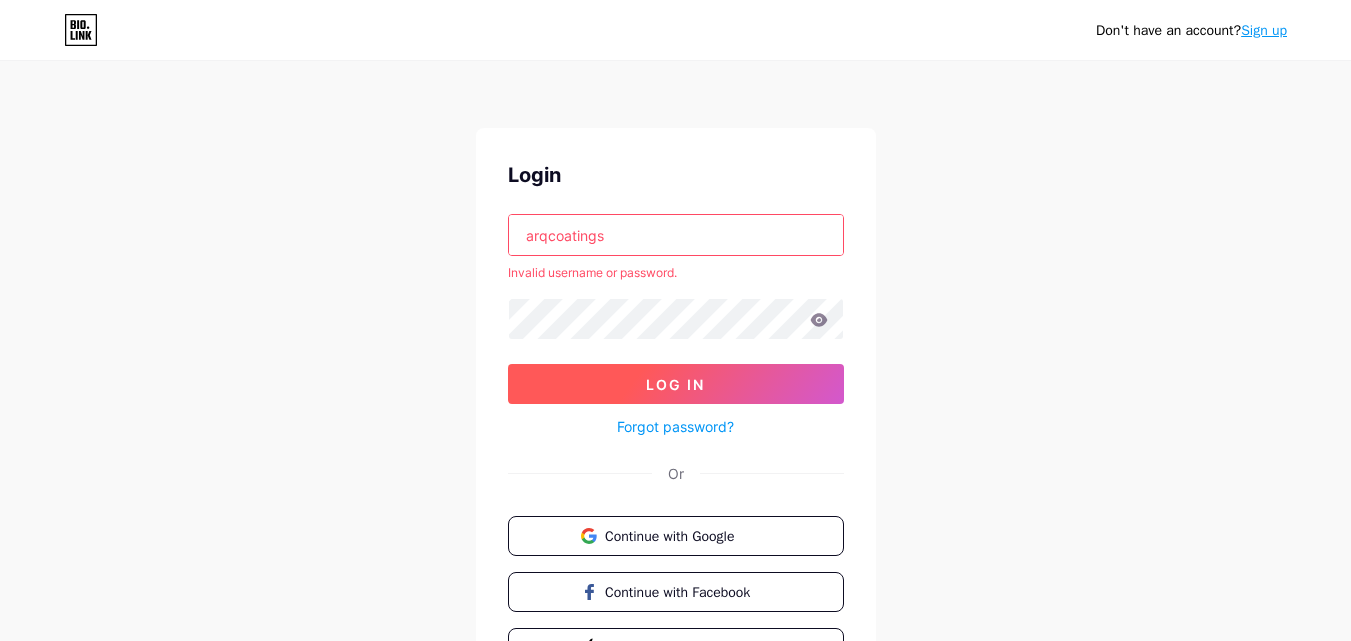 click on "Log In" at bounding box center [675, 384] 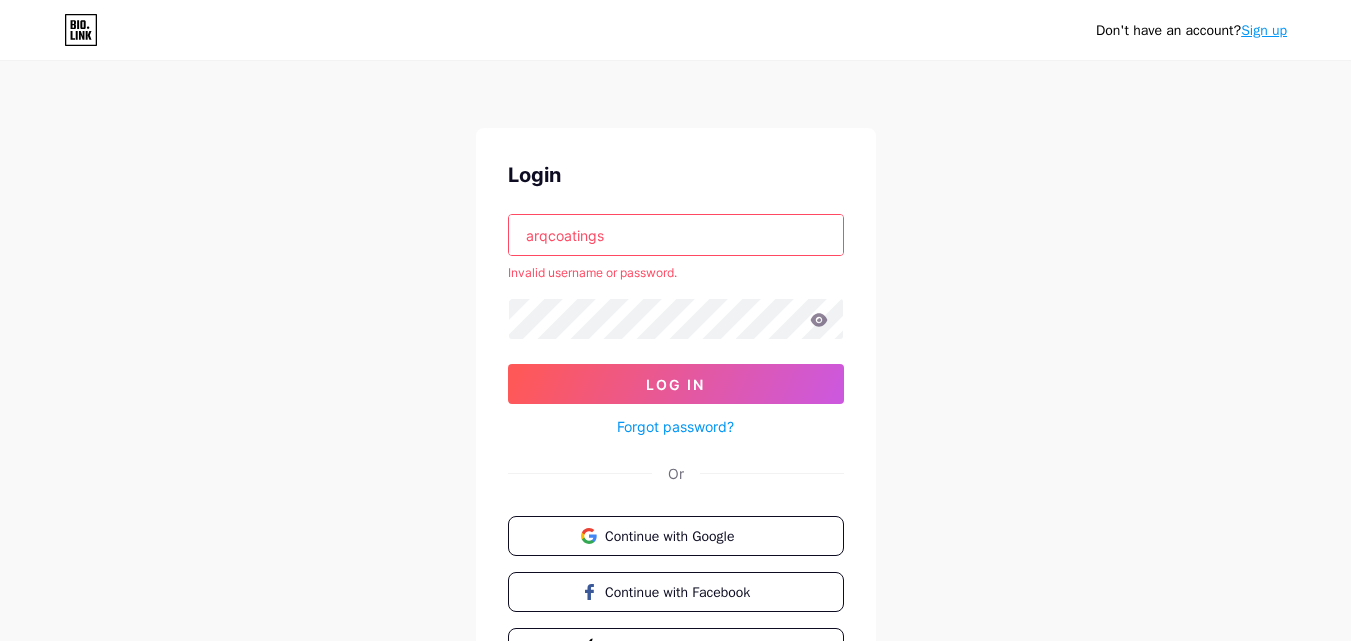 click at bounding box center (0, 0) 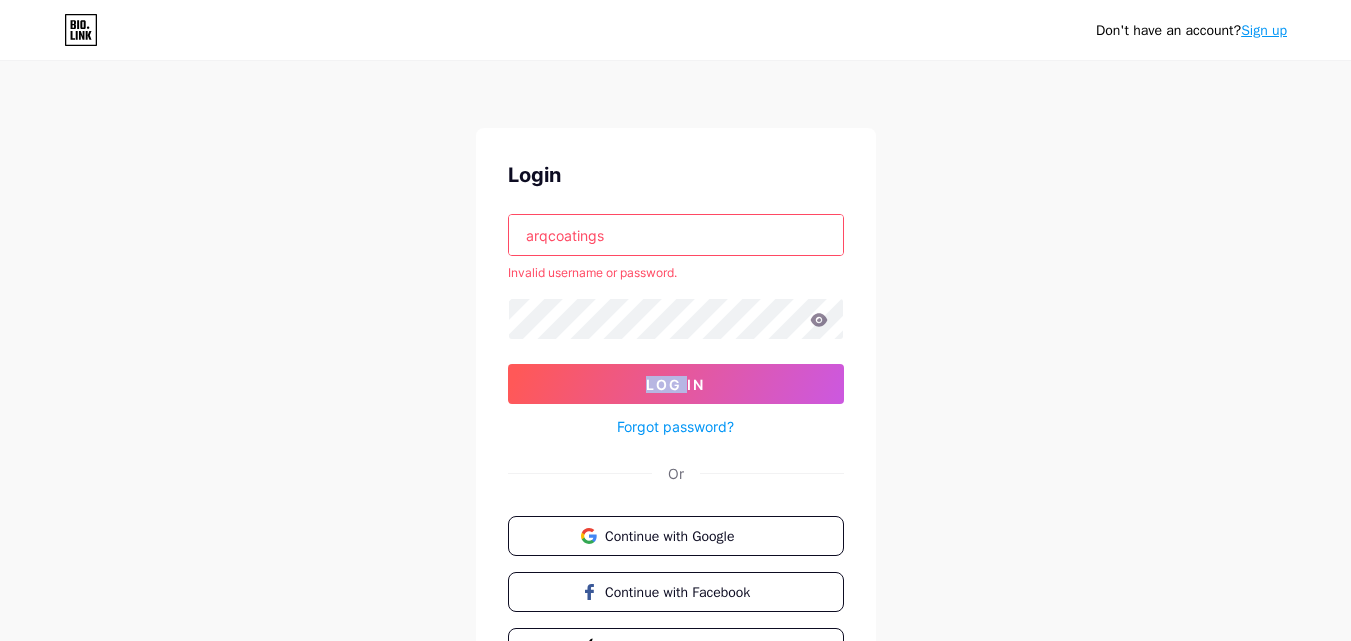 click at bounding box center (0, 0) 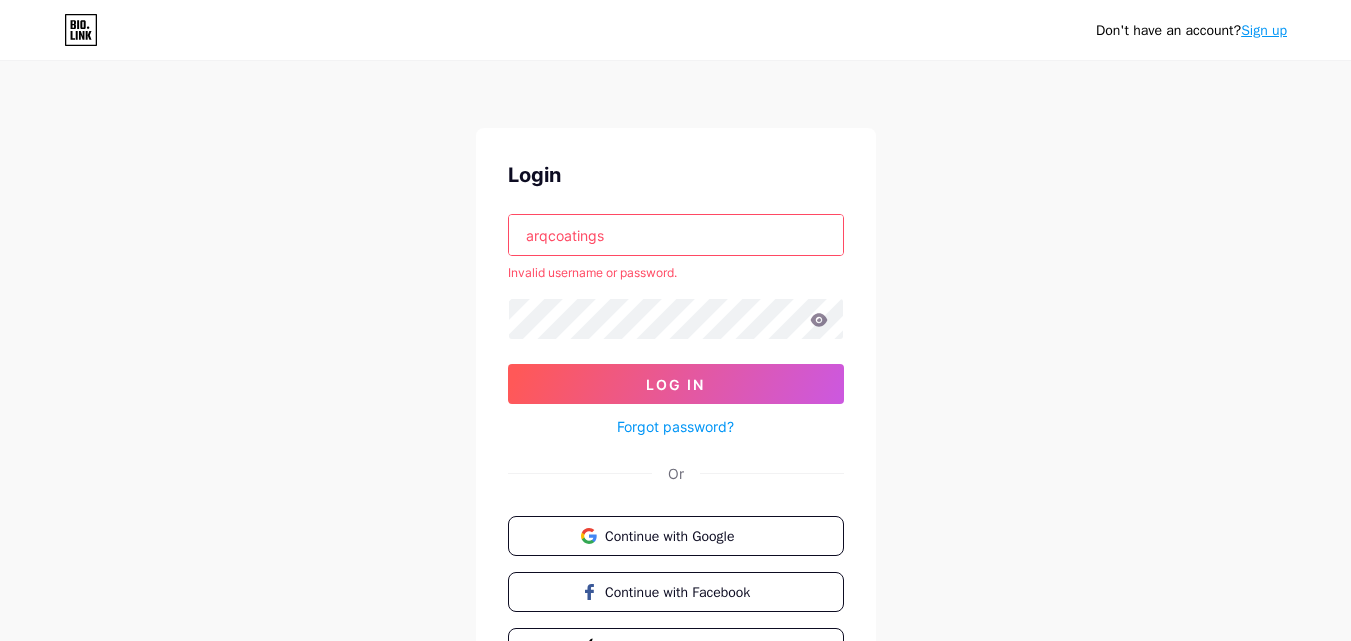 click at bounding box center [819, 320] 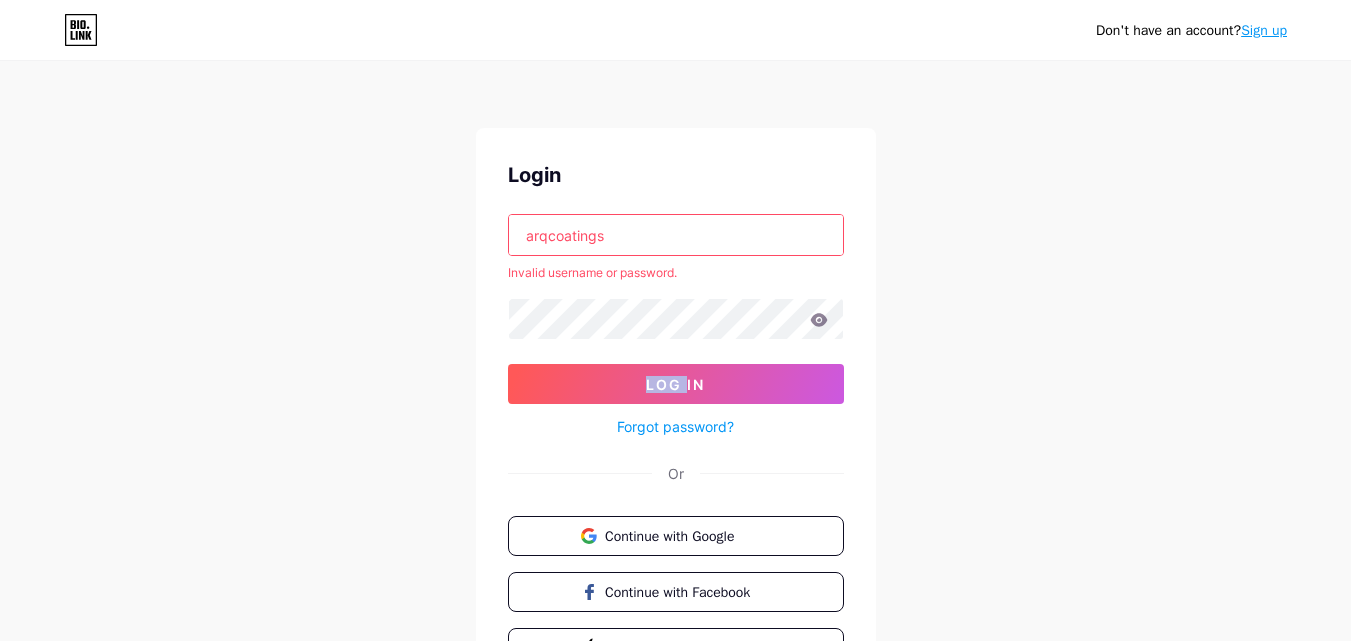 click at bounding box center [0, 0] 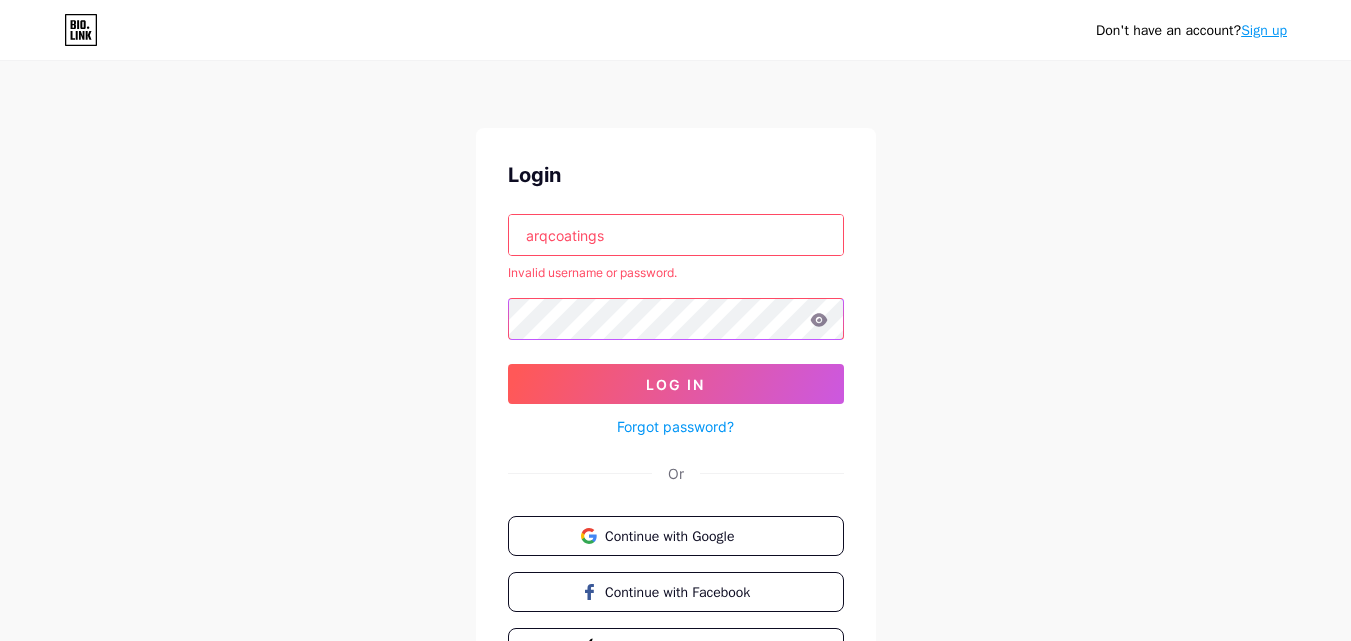 click on "Login     [COMPANY]   Invalid username or password.             Log In
Forgot password?
Or       Continue with Google     Continue with Facebook
Continue with Apple" at bounding box center [676, 414] 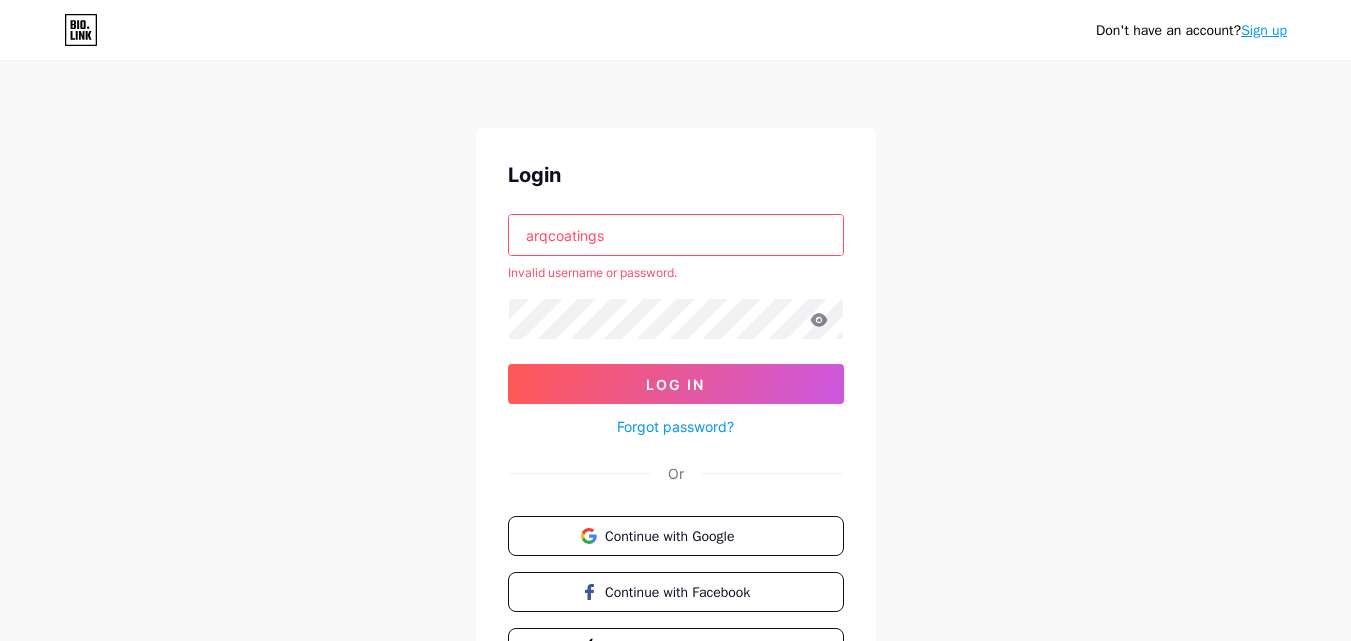 click at bounding box center (0, 0) 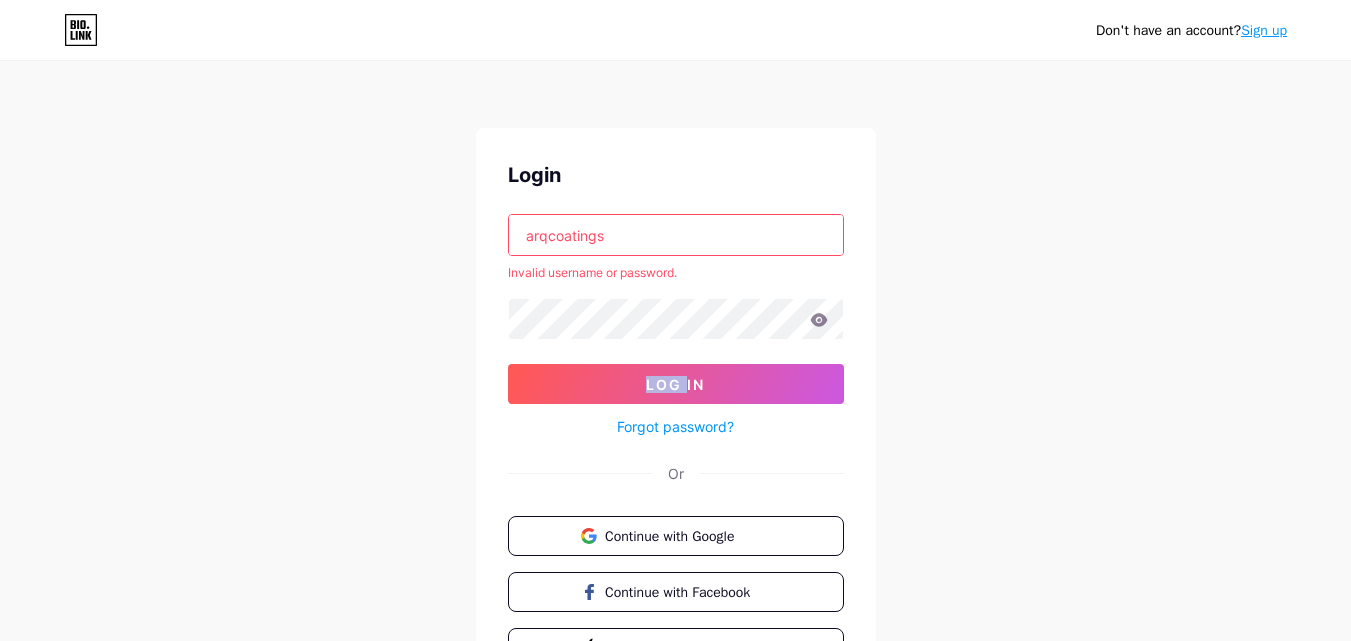 click at bounding box center (0, 0) 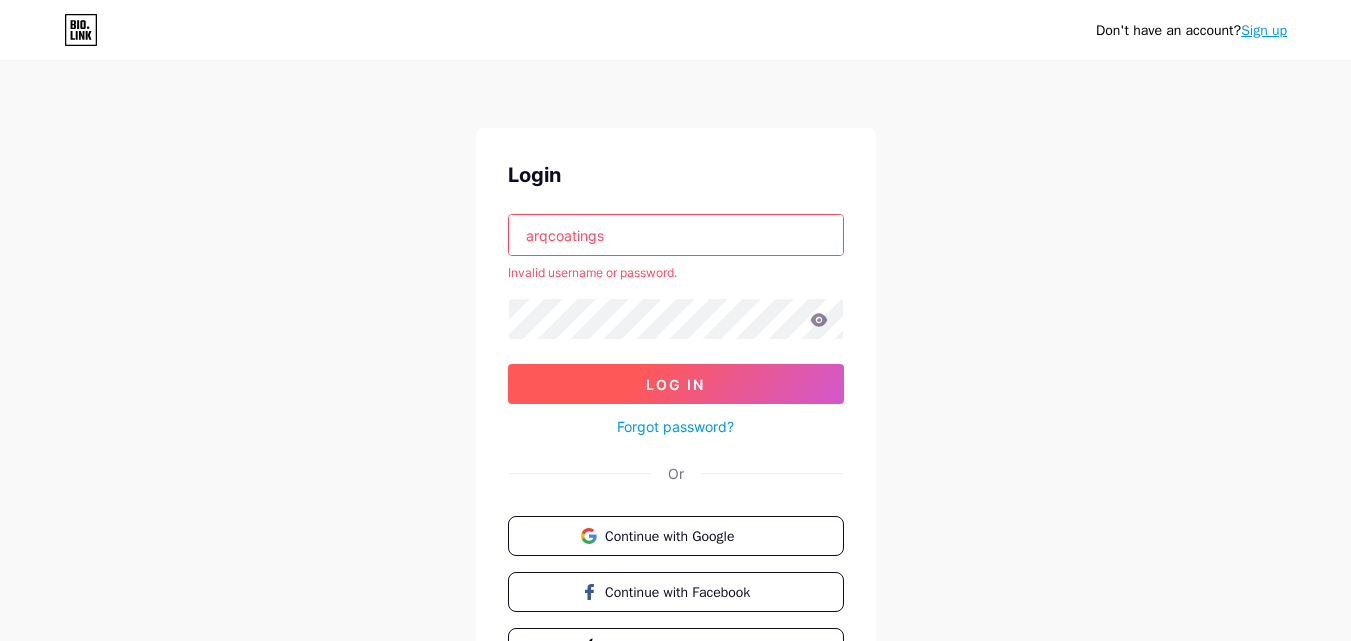 click on "Log In" at bounding box center [675, 384] 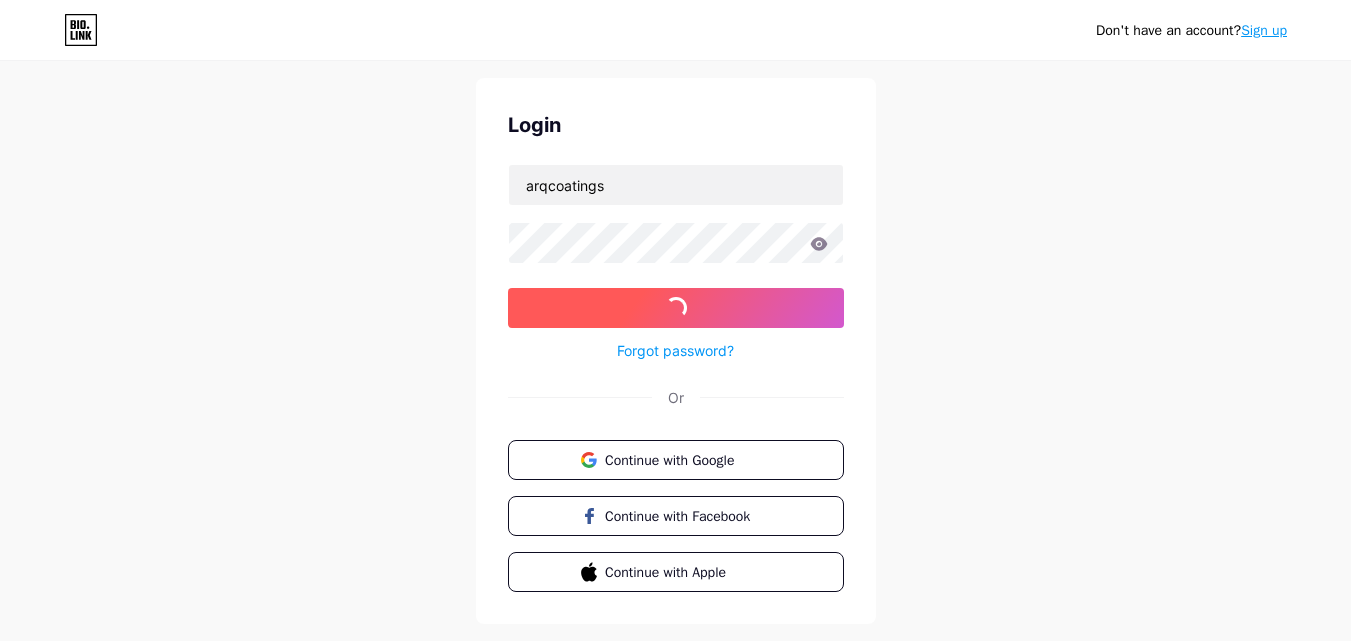 scroll, scrollTop: 96, scrollLeft: 0, axis: vertical 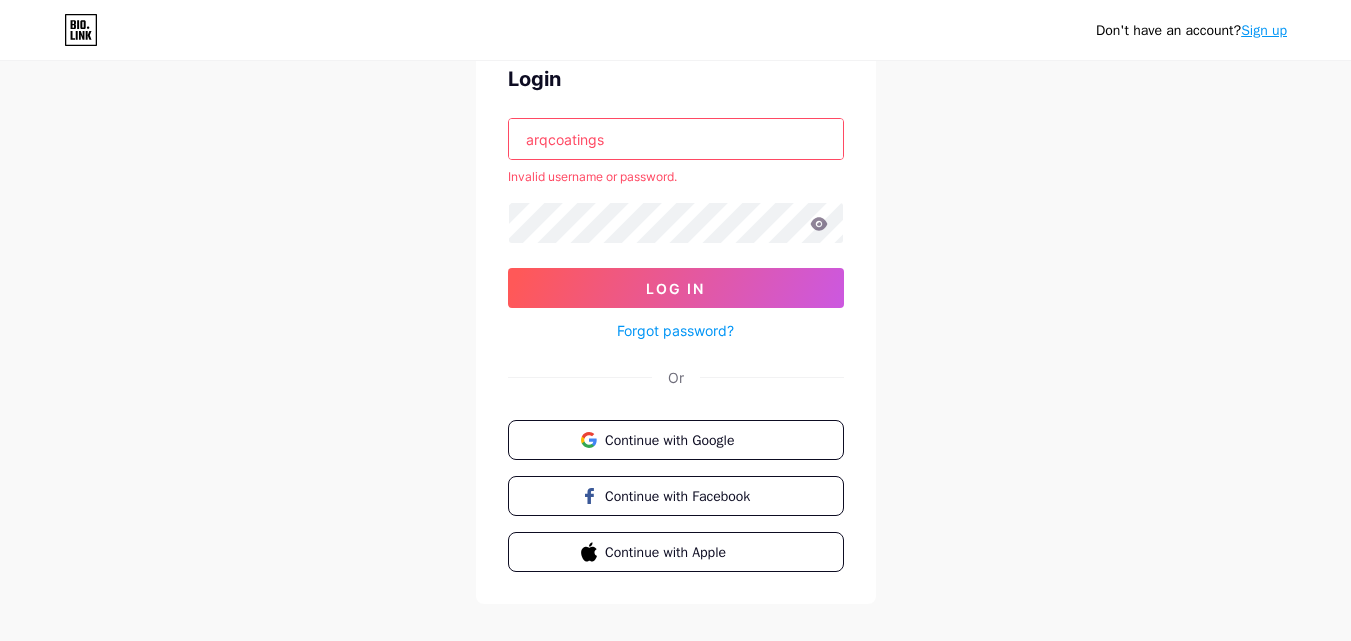 click on "Login     [COMPANY]   Invalid username or password.             Log In
Forgot password?
Or       Continue with Google     Continue with Facebook
Continue with Apple" at bounding box center (676, 318) 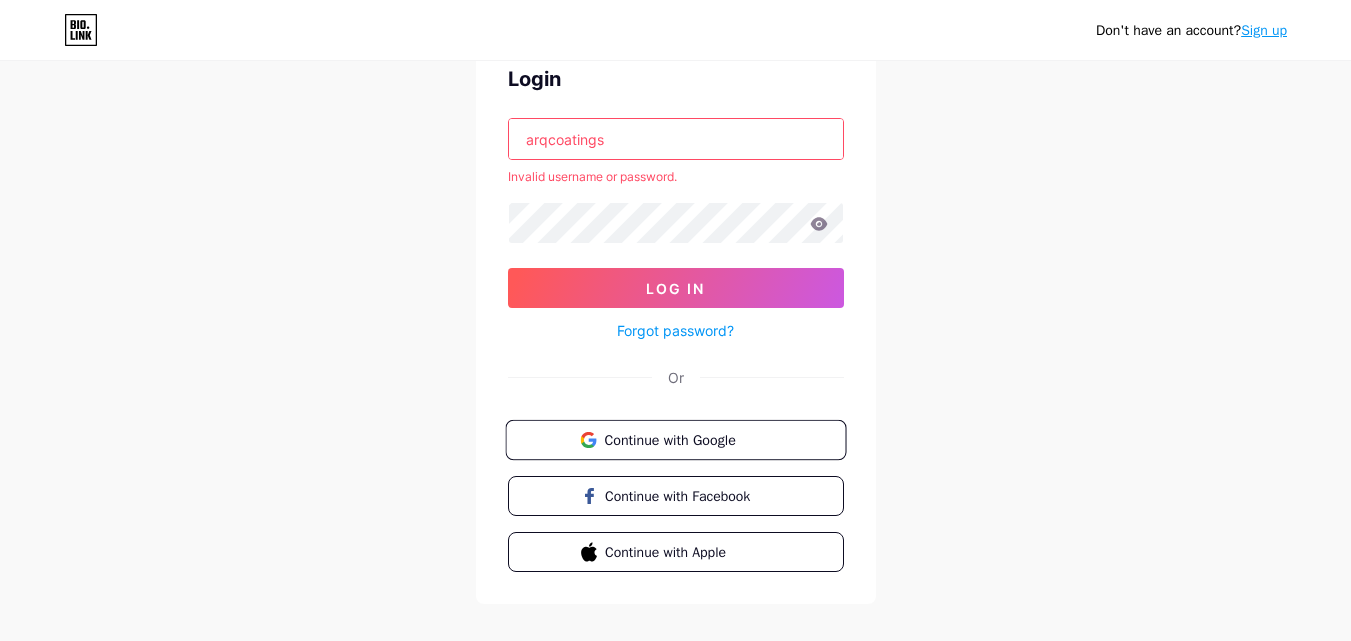 click on "Continue with Google" at bounding box center [687, 439] 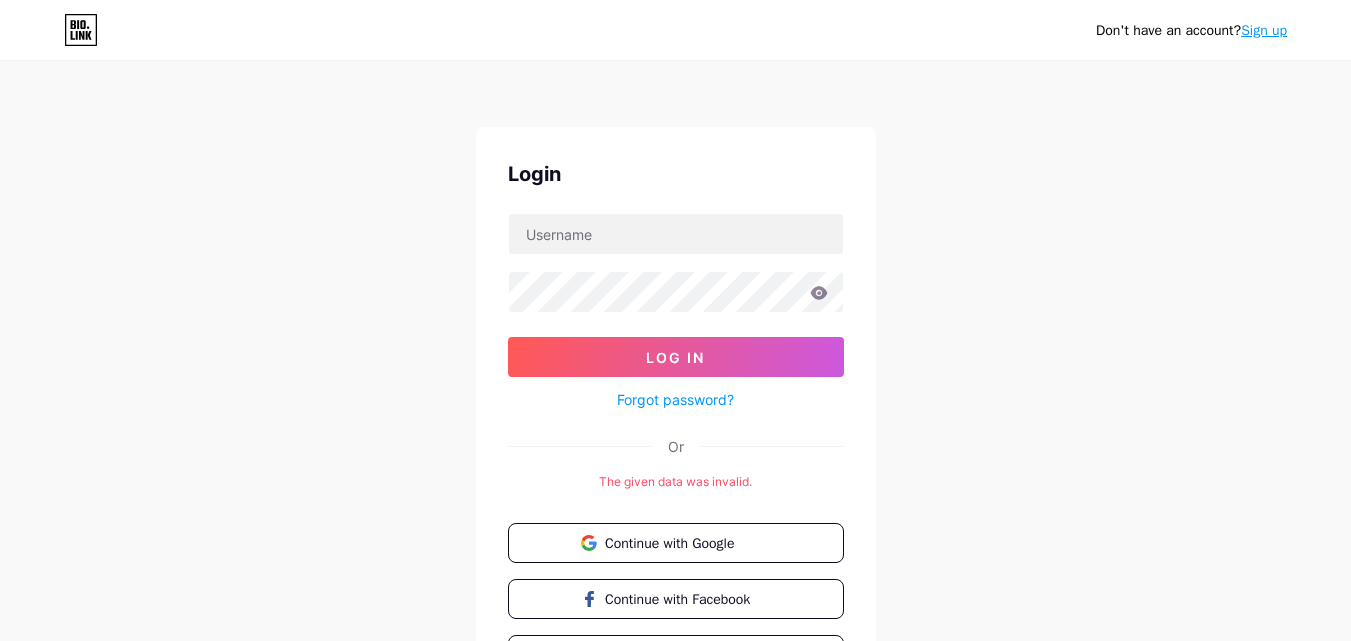 scroll, scrollTop: 0, scrollLeft: 0, axis: both 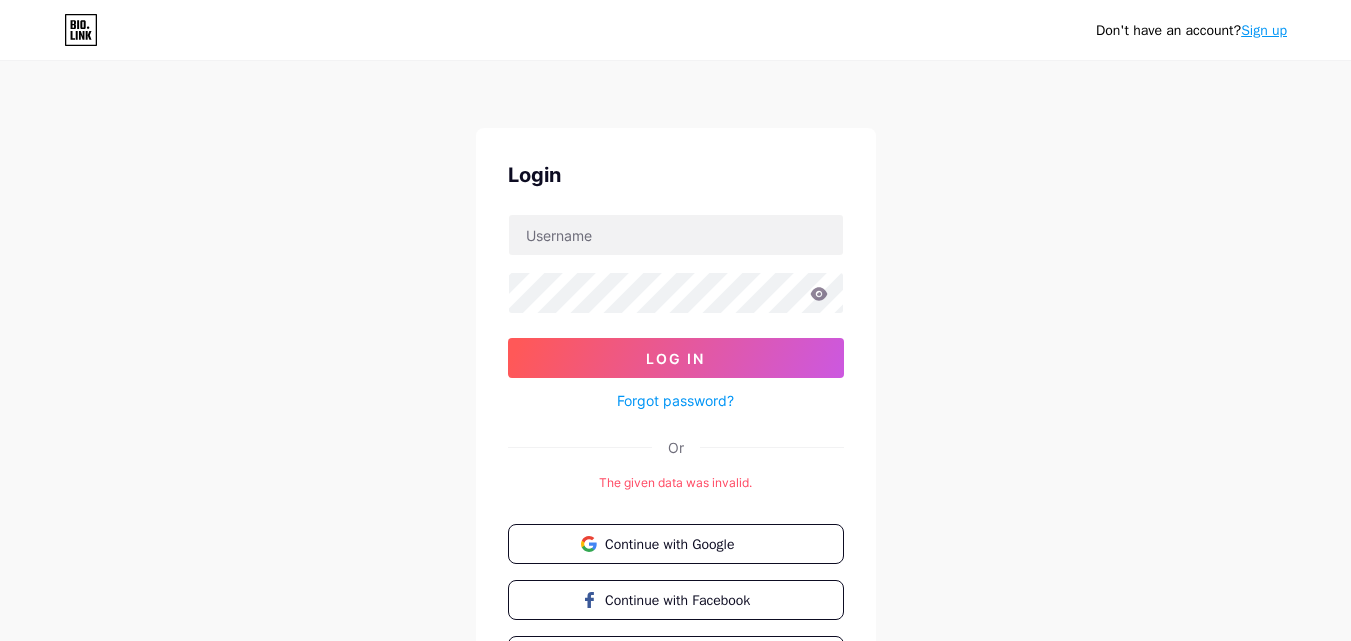 click on "Forgot password?" at bounding box center [675, 400] 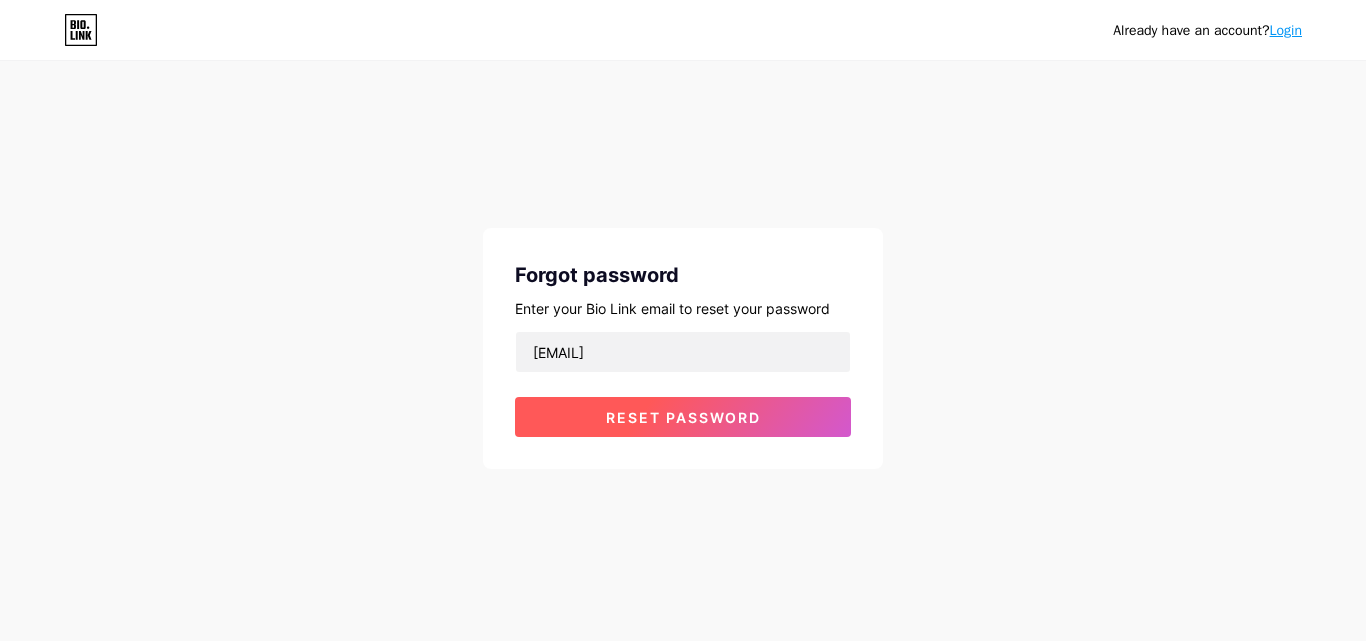 click on "Reset password" at bounding box center [683, 417] 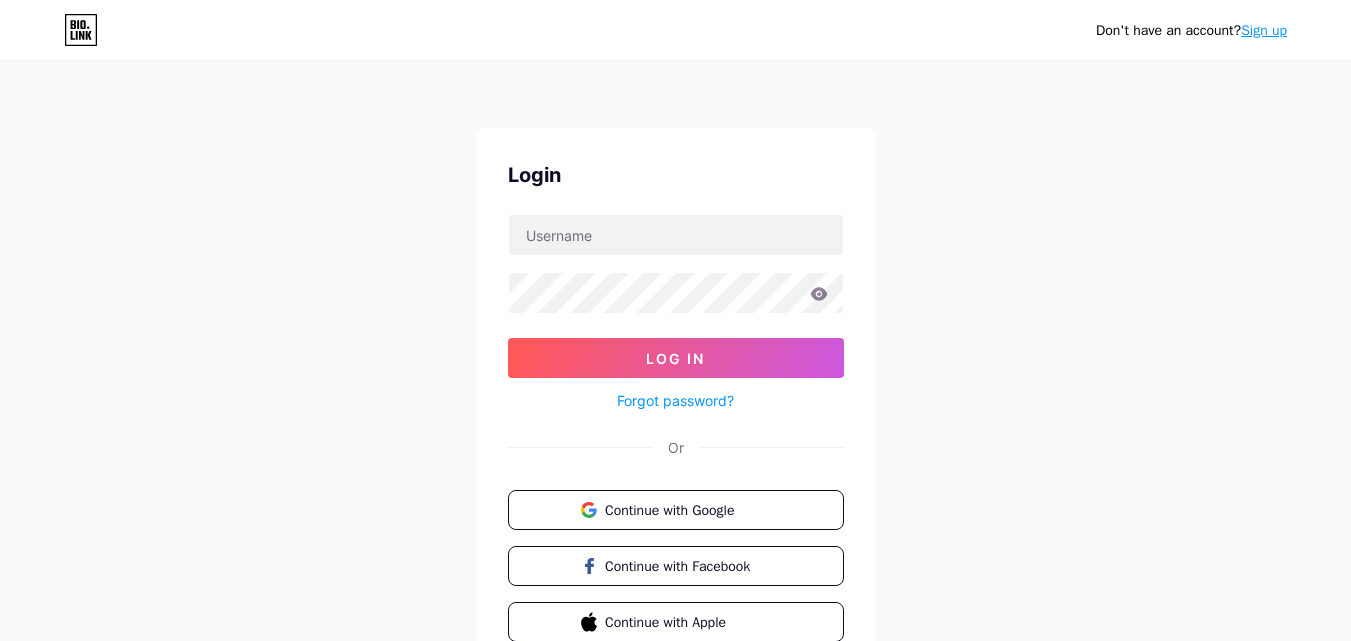 click on "Sign up" at bounding box center [1264, 30] 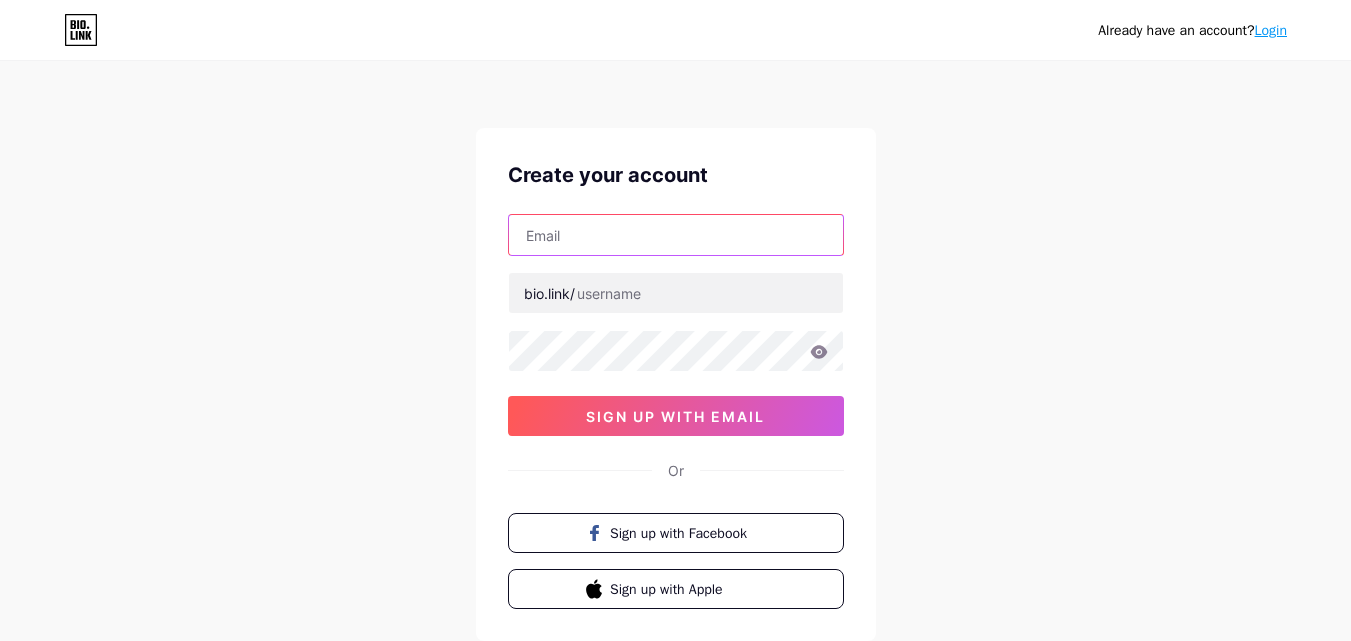 click at bounding box center [676, 235] 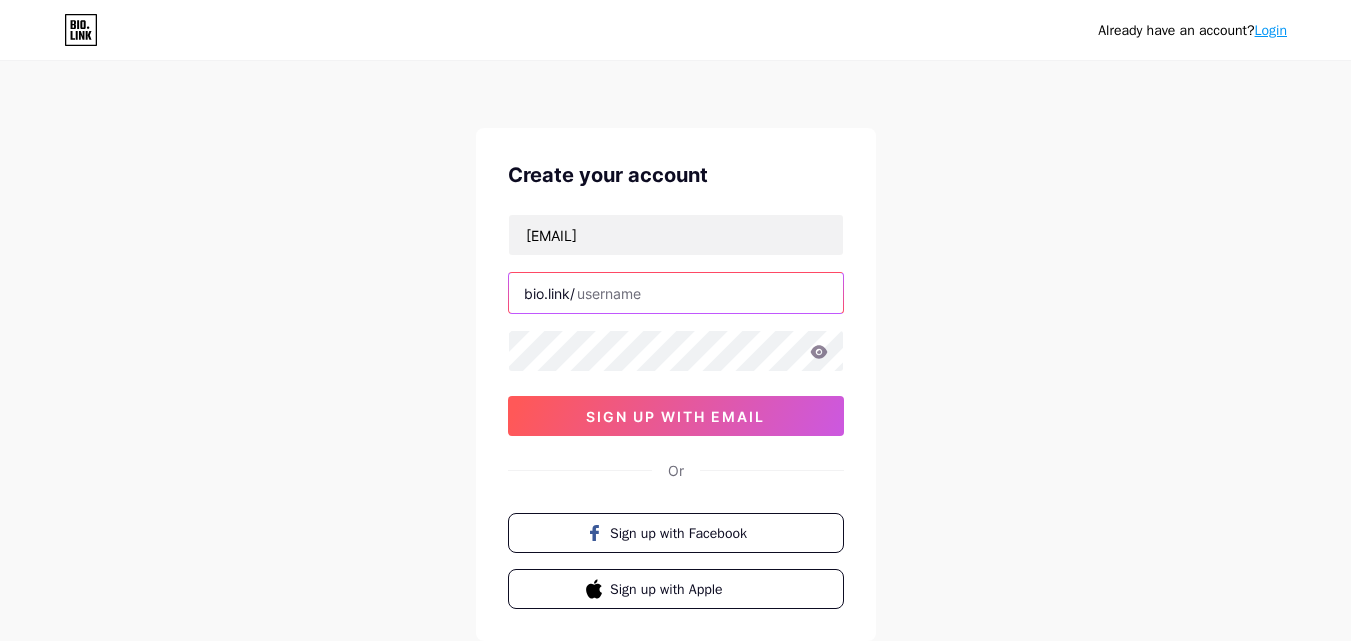 click at bounding box center [676, 293] 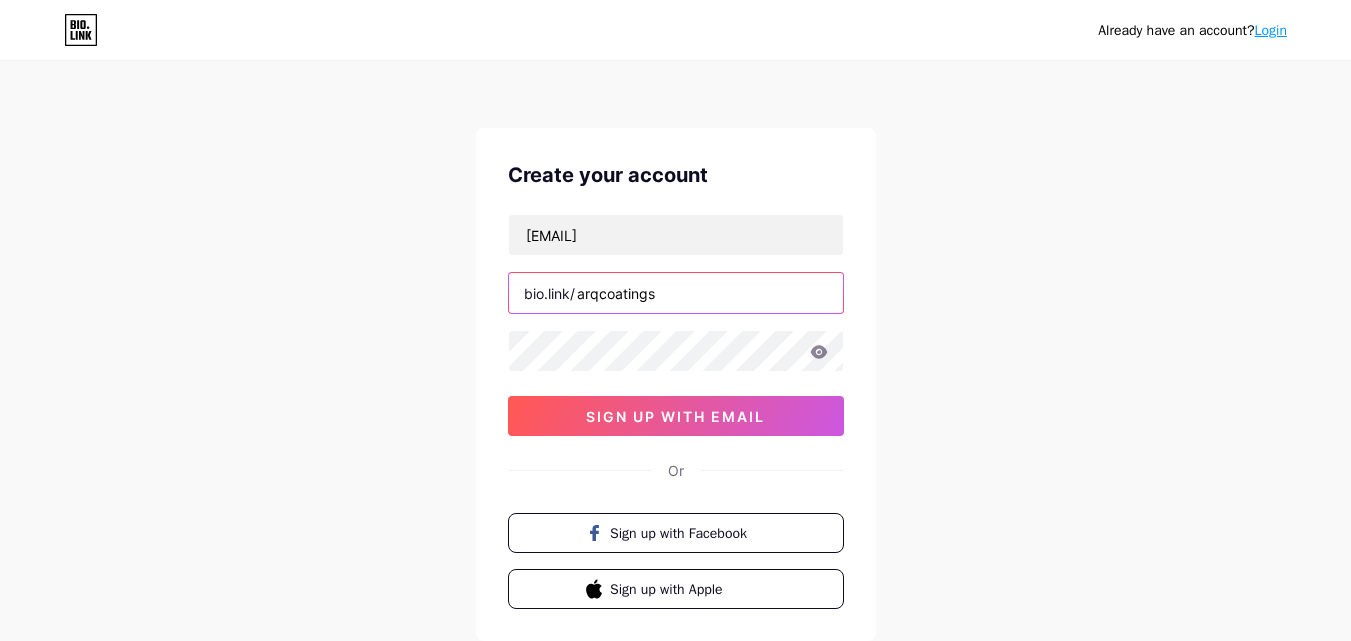 type on "arqcoatings" 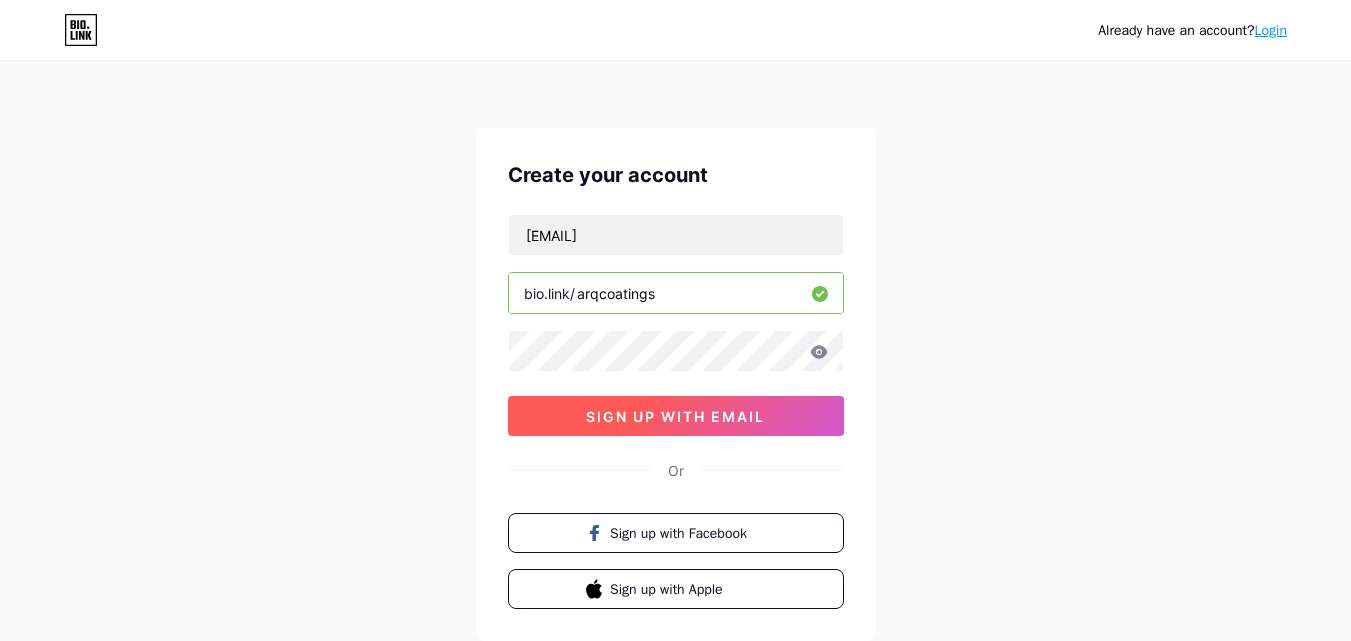 click on "sign up with email" at bounding box center [675, 416] 